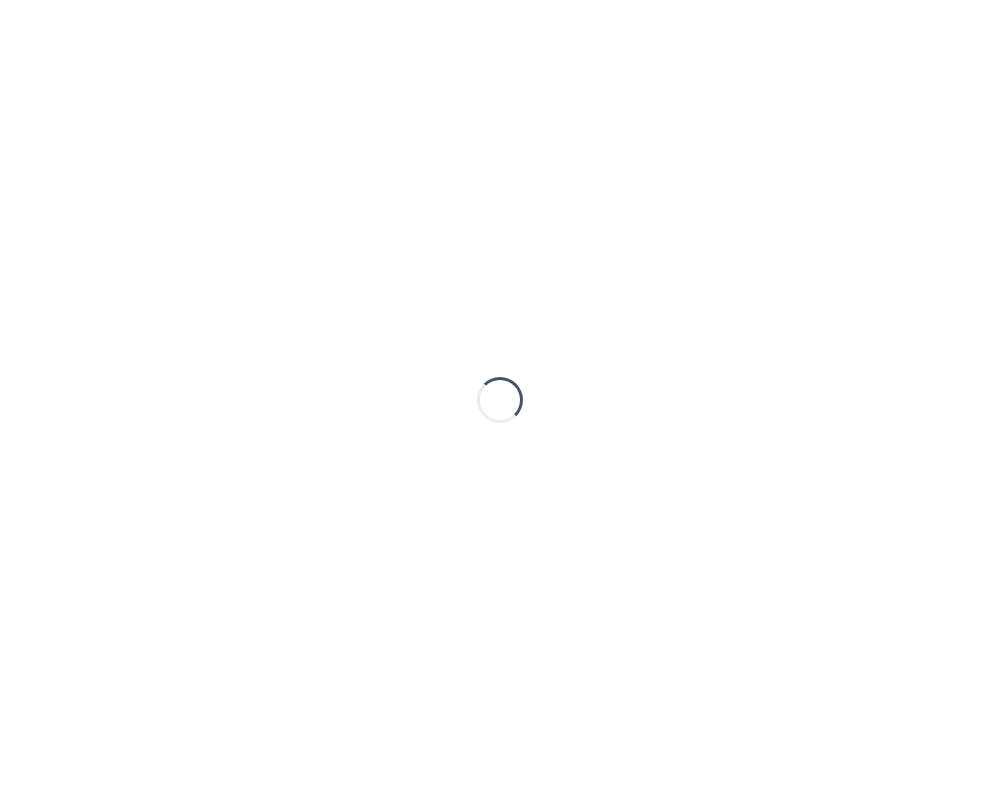 scroll, scrollTop: 0, scrollLeft: 0, axis: both 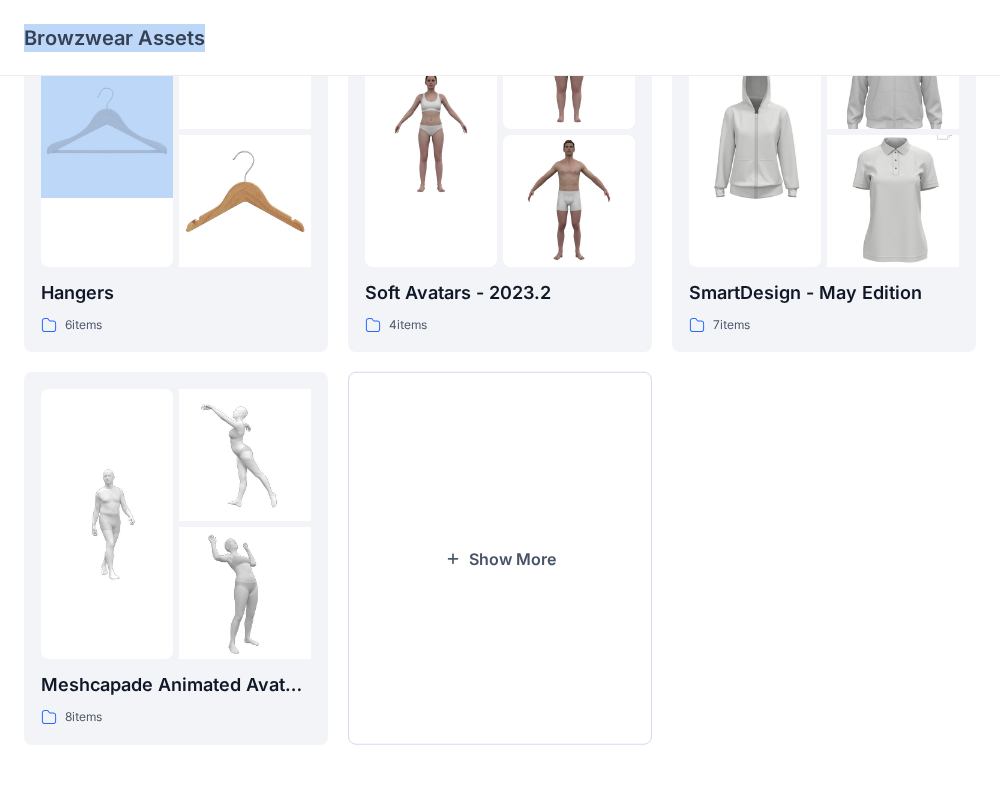 drag, startPoint x: 401, startPoint y: 22, endPoint x: -929, endPoint y: 5, distance: 1330.1086 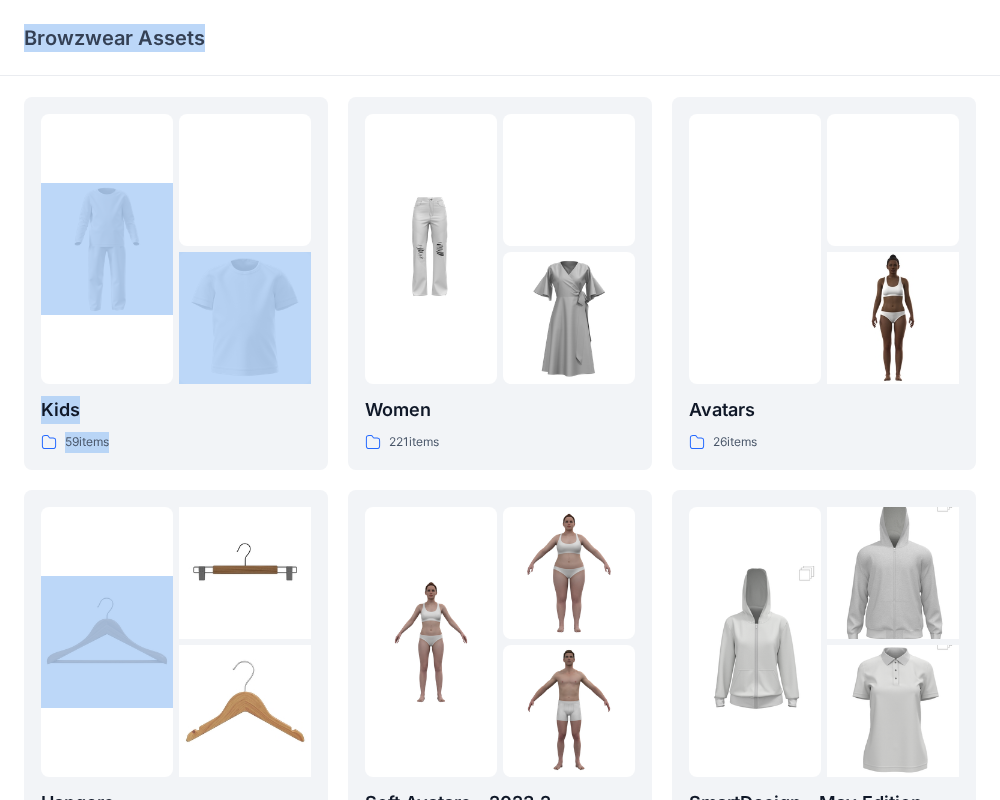 scroll, scrollTop: 0, scrollLeft: 0, axis: both 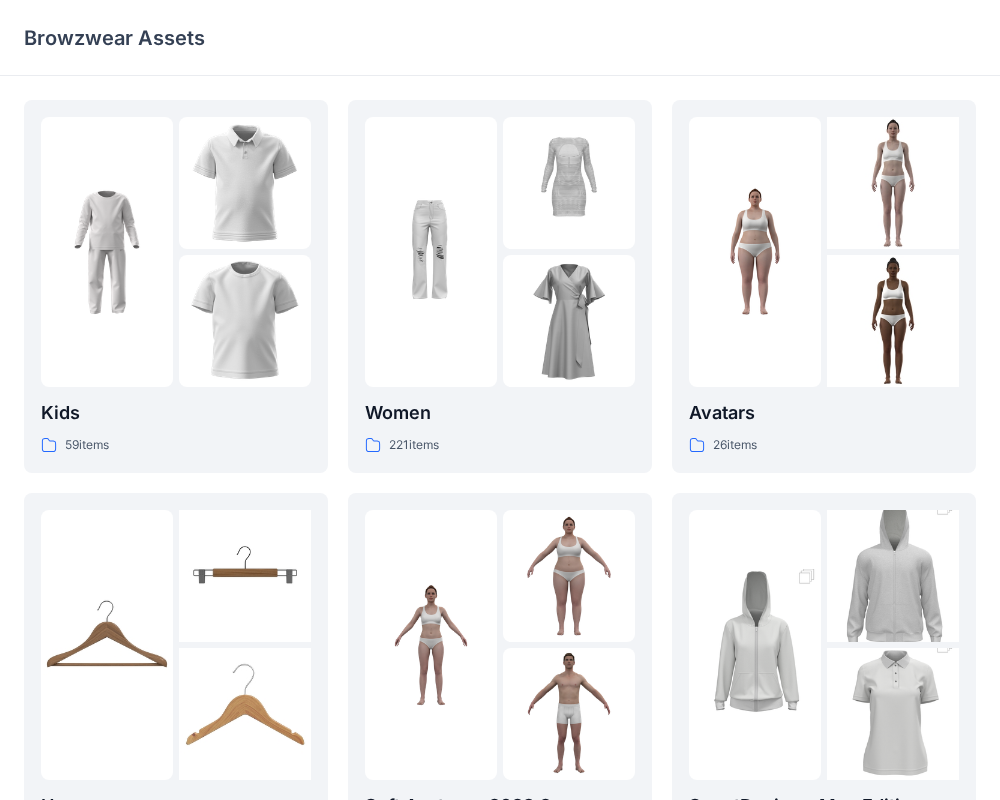 click on "Kids 59  items Hangers 6  items Meshcapade Animated Avatars 8  items Women 221  items Soft Avatars - 2023.2 4  items Show More Avatars 26  items SmartDesign - May Edition 7  items" at bounding box center [500, 695] 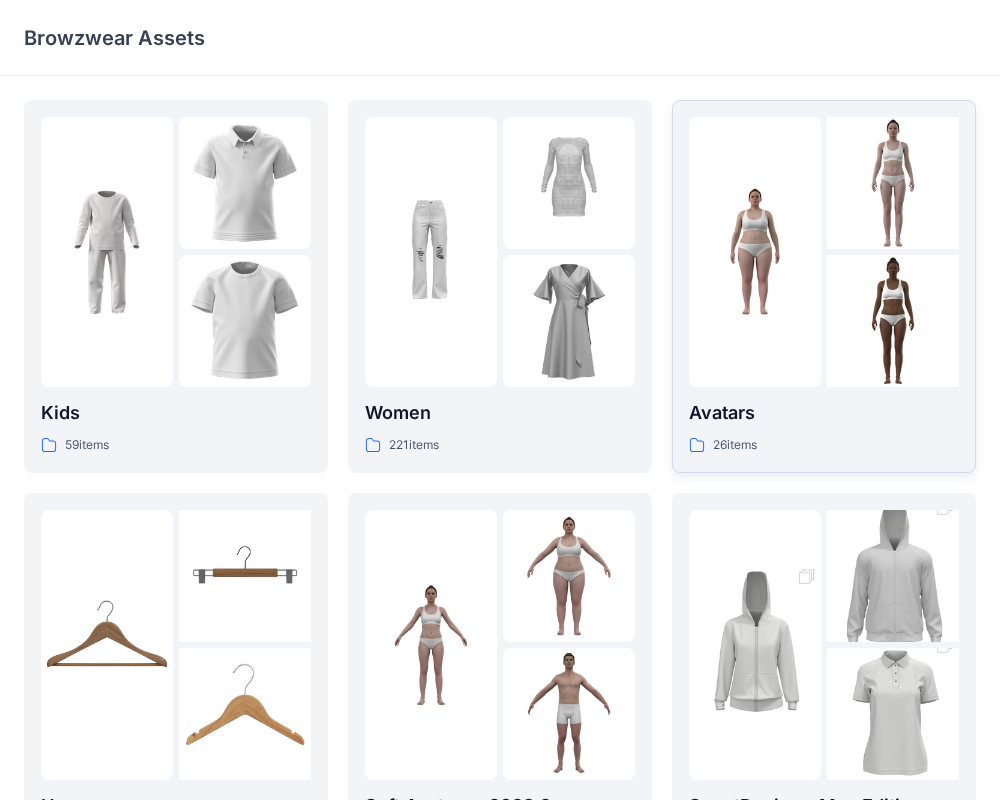 click at bounding box center (755, 252) 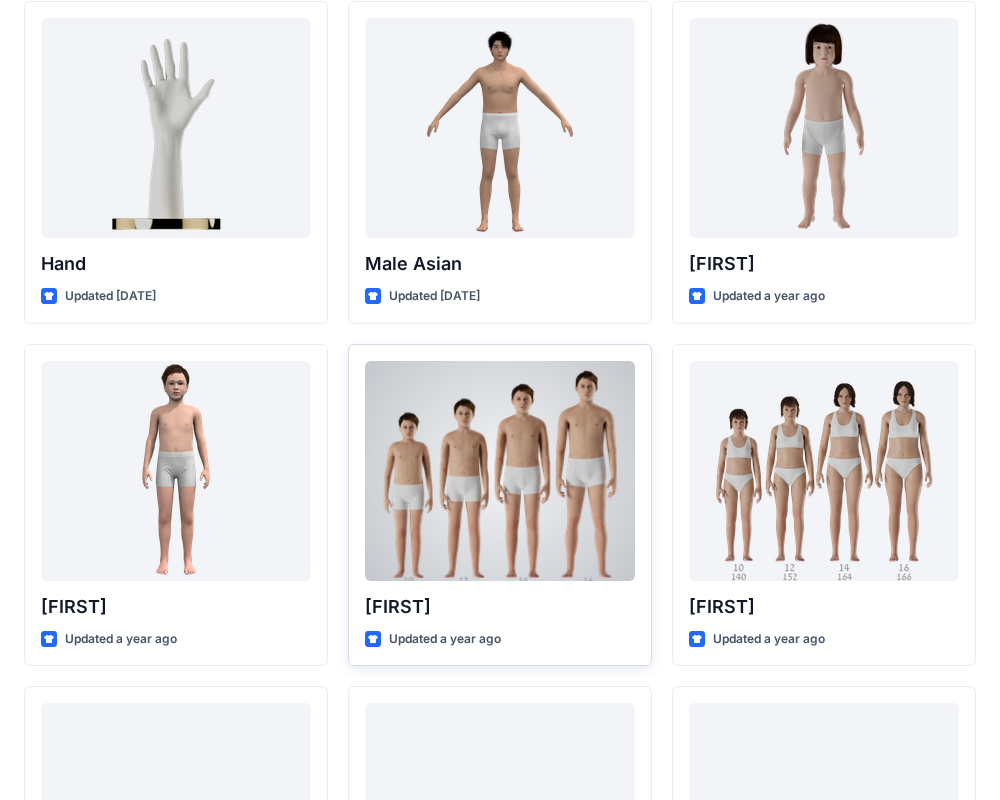 scroll, scrollTop: 0, scrollLeft: 0, axis: both 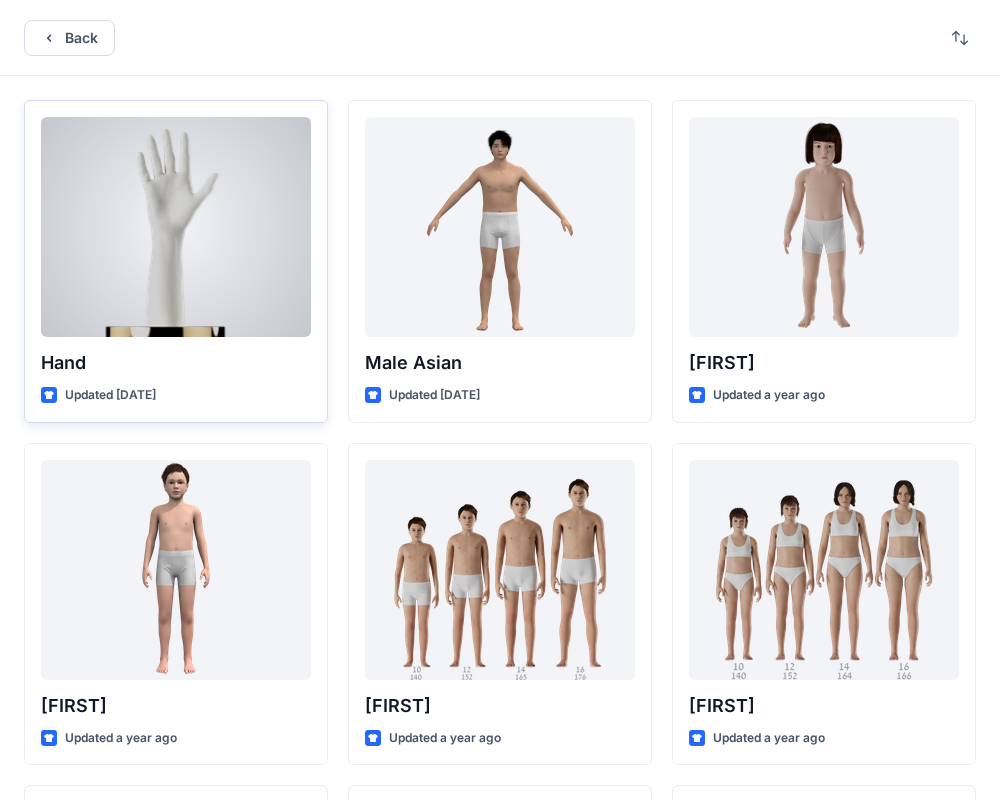 click at bounding box center [176, 227] 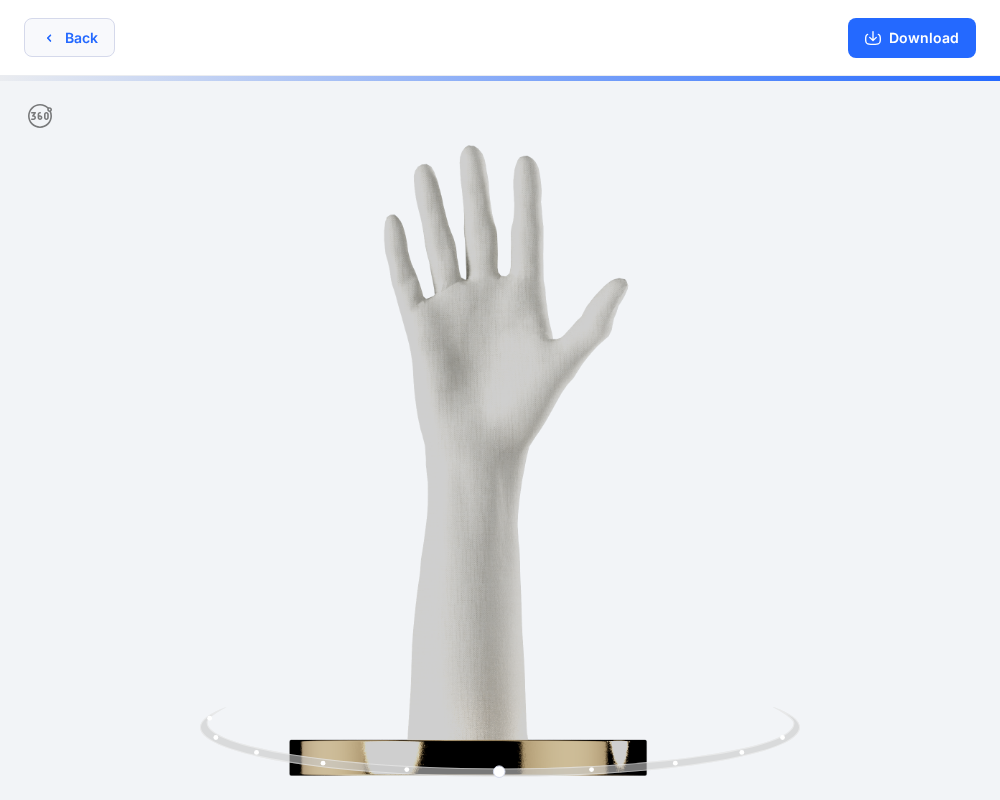 click on "Back" at bounding box center (69, 37) 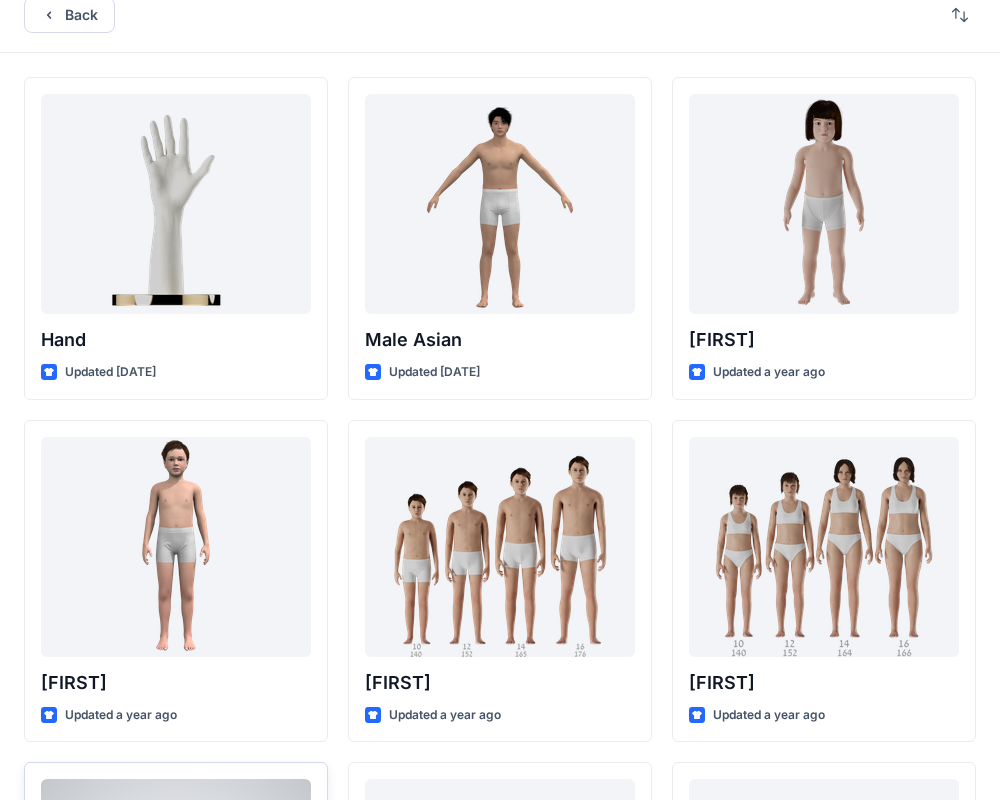 scroll, scrollTop: 0, scrollLeft: 0, axis: both 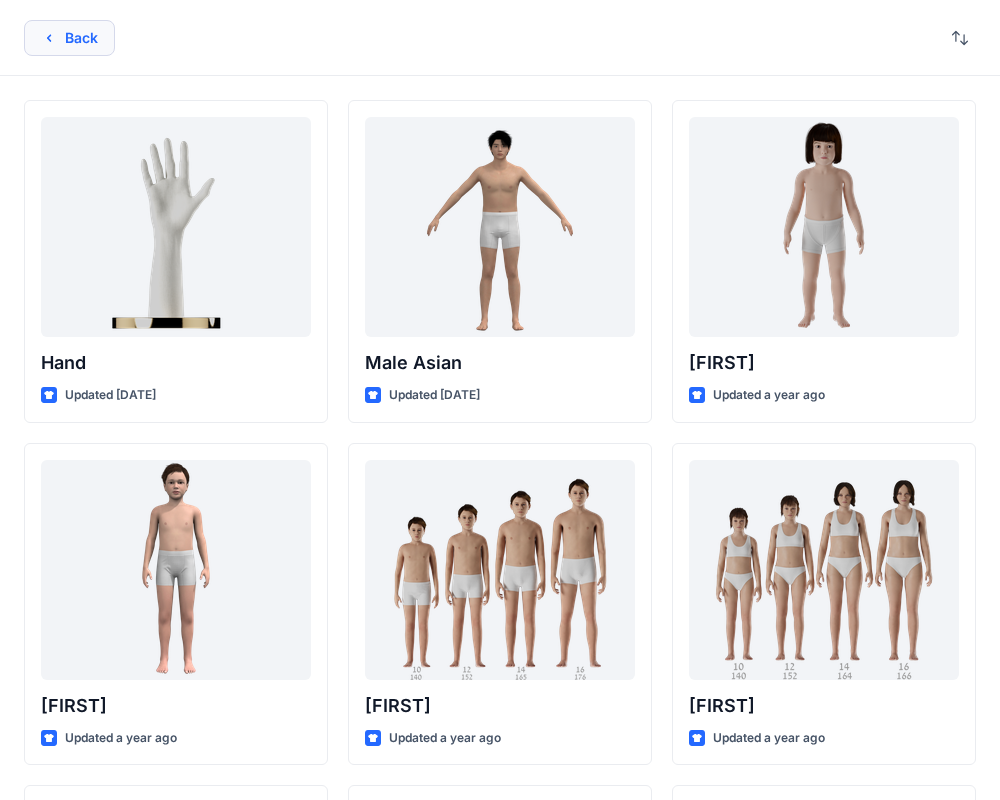 click on "Back" at bounding box center [69, 38] 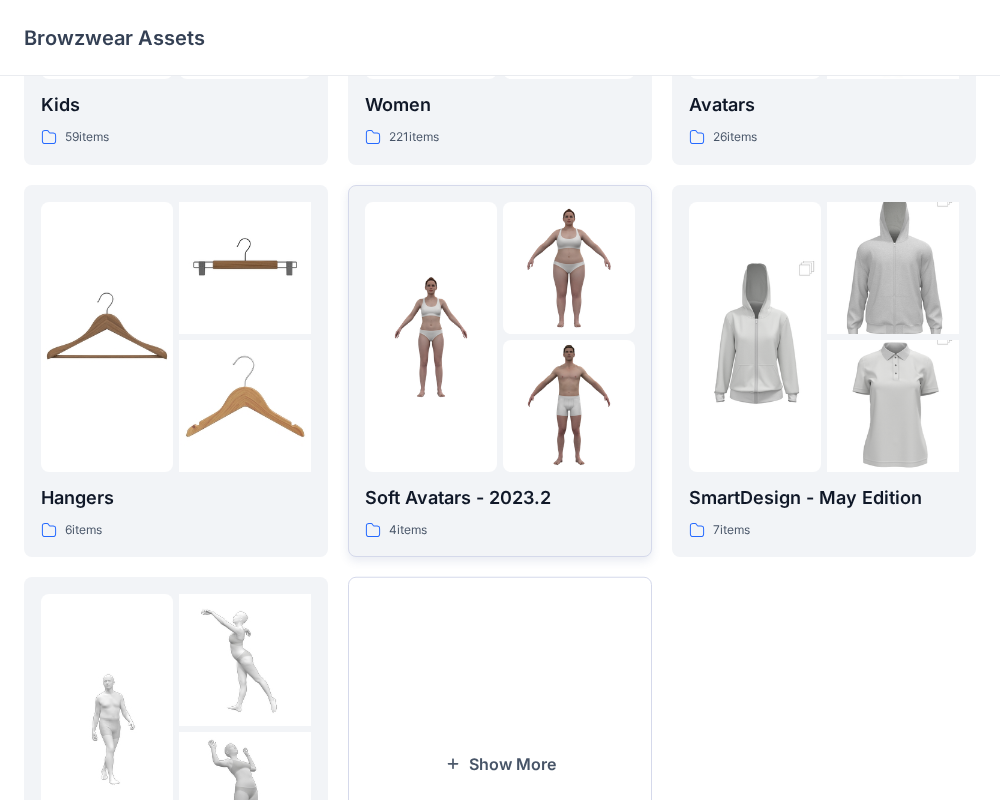 scroll, scrollTop: 0, scrollLeft: 0, axis: both 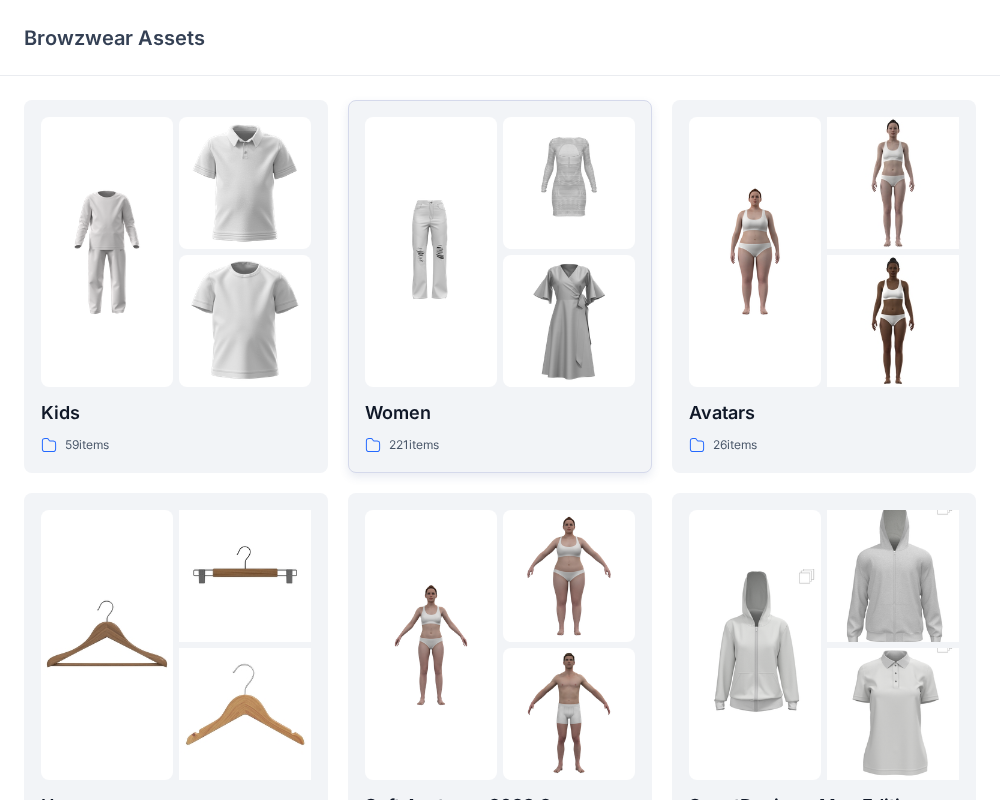 click at bounding box center (431, 252) 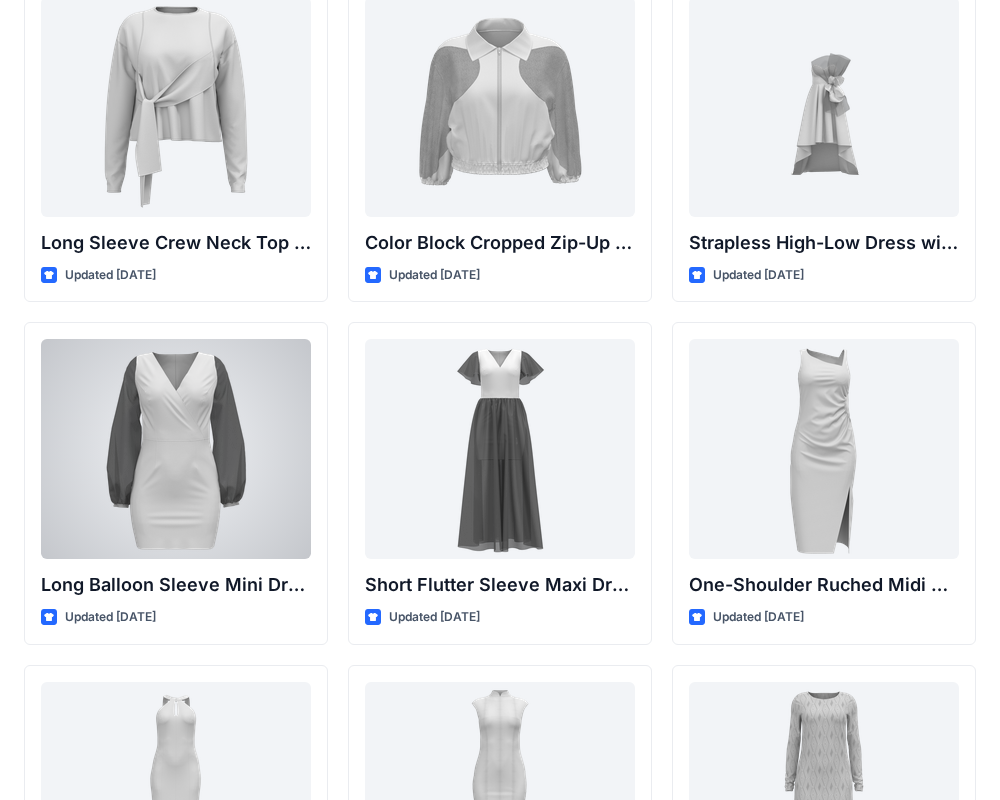 scroll, scrollTop: 0, scrollLeft: 0, axis: both 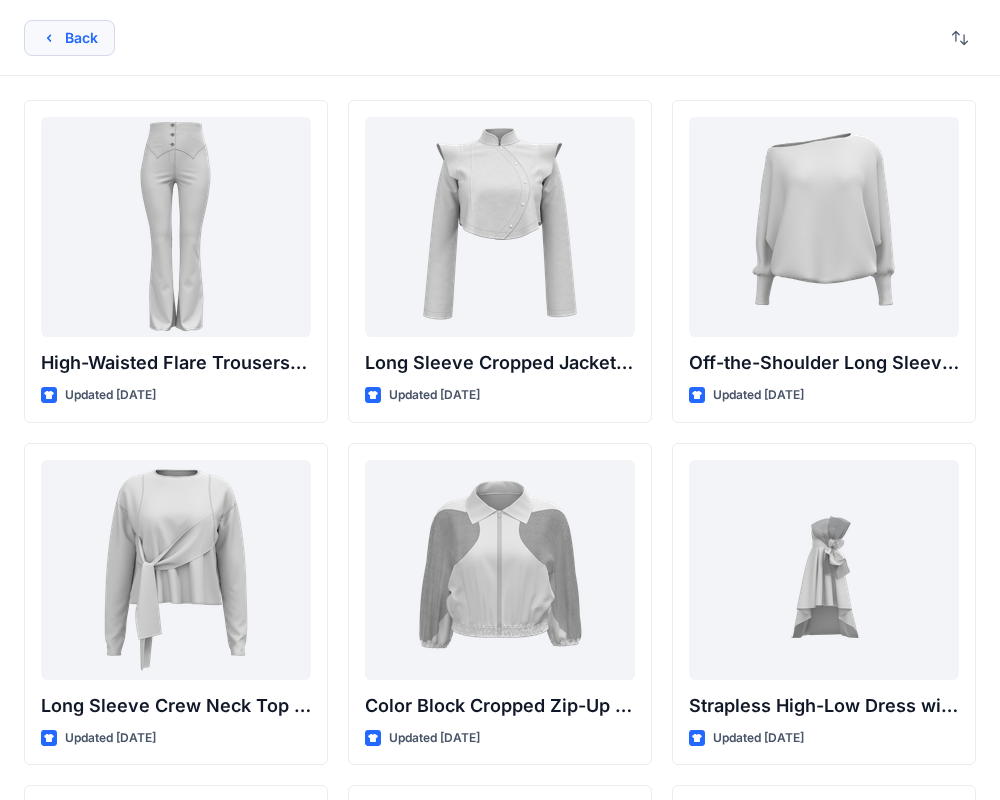 click on "Back" at bounding box center [69, 38] 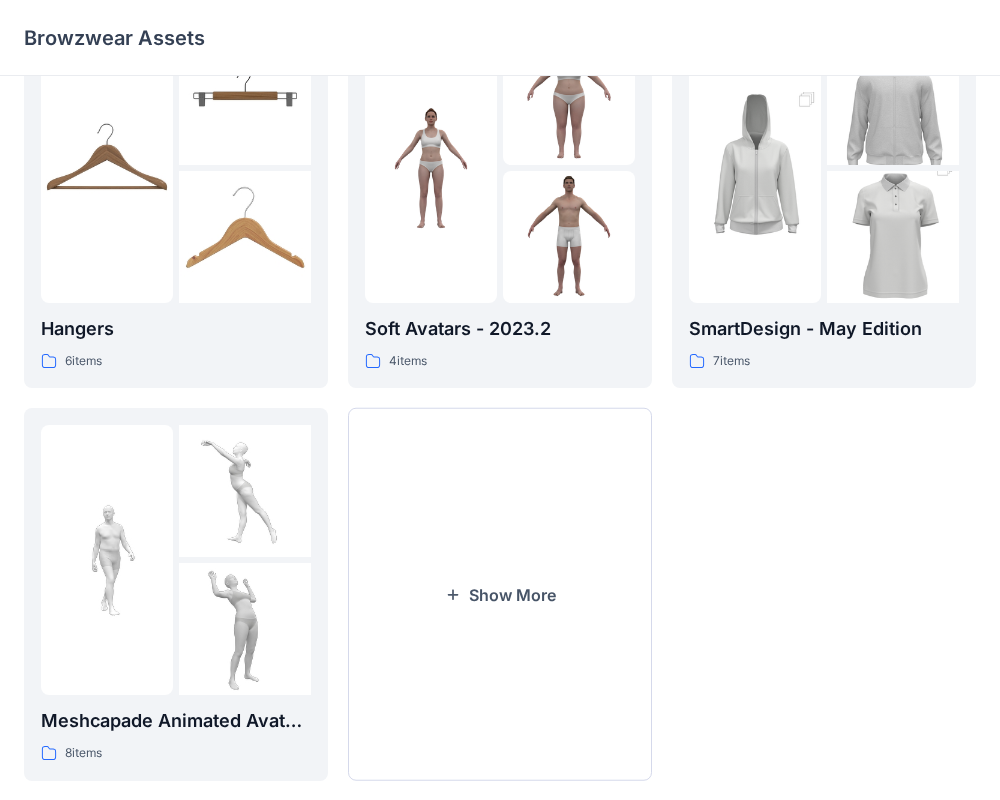 scroll, scrollTop: 513, scrollLeft: 0, axis: vertical 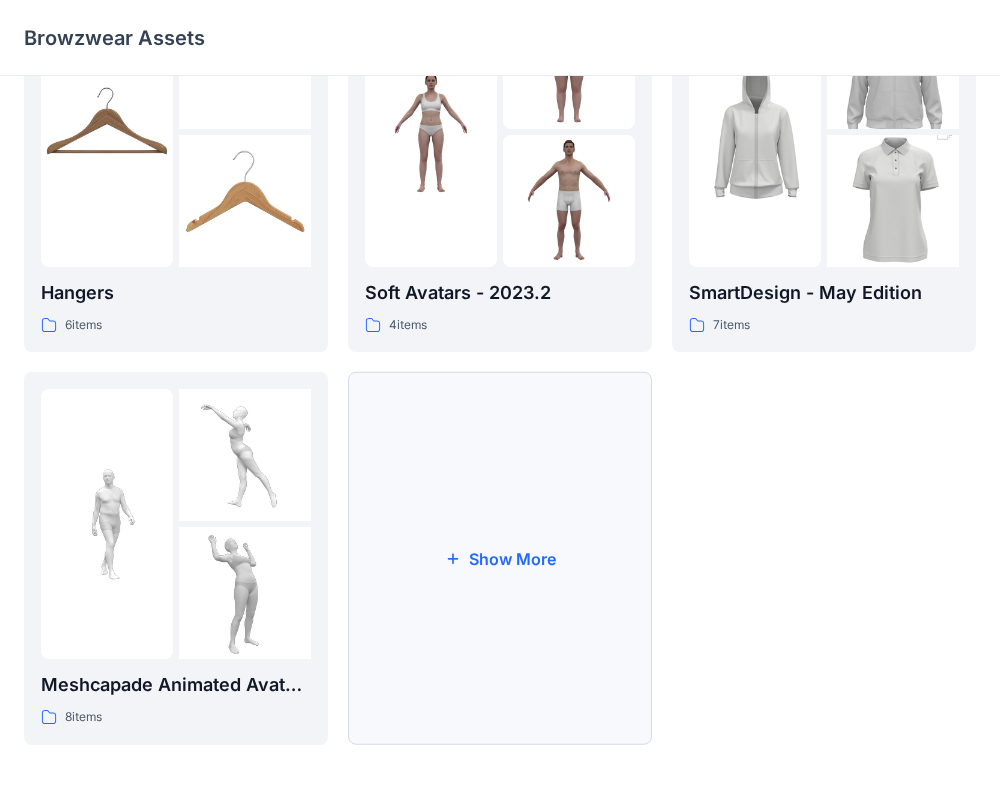 click on "Show More" at bounding box center (500, 558) 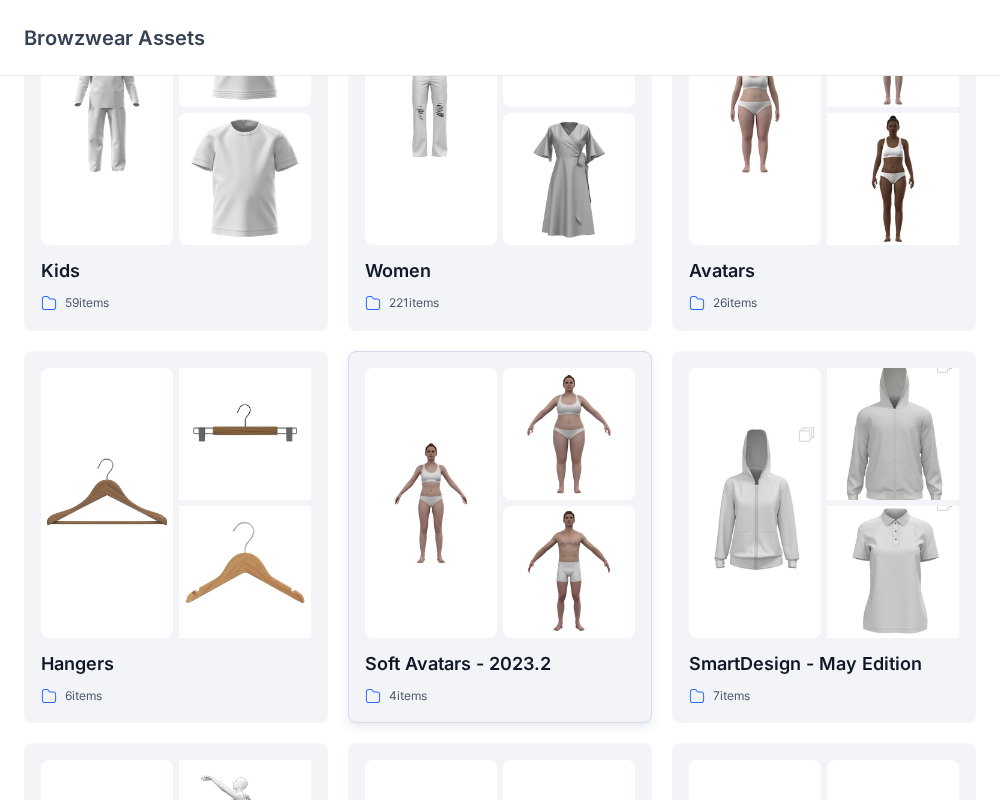 scroll, scrollTop: 0, scrollLeft: 0, axis: both 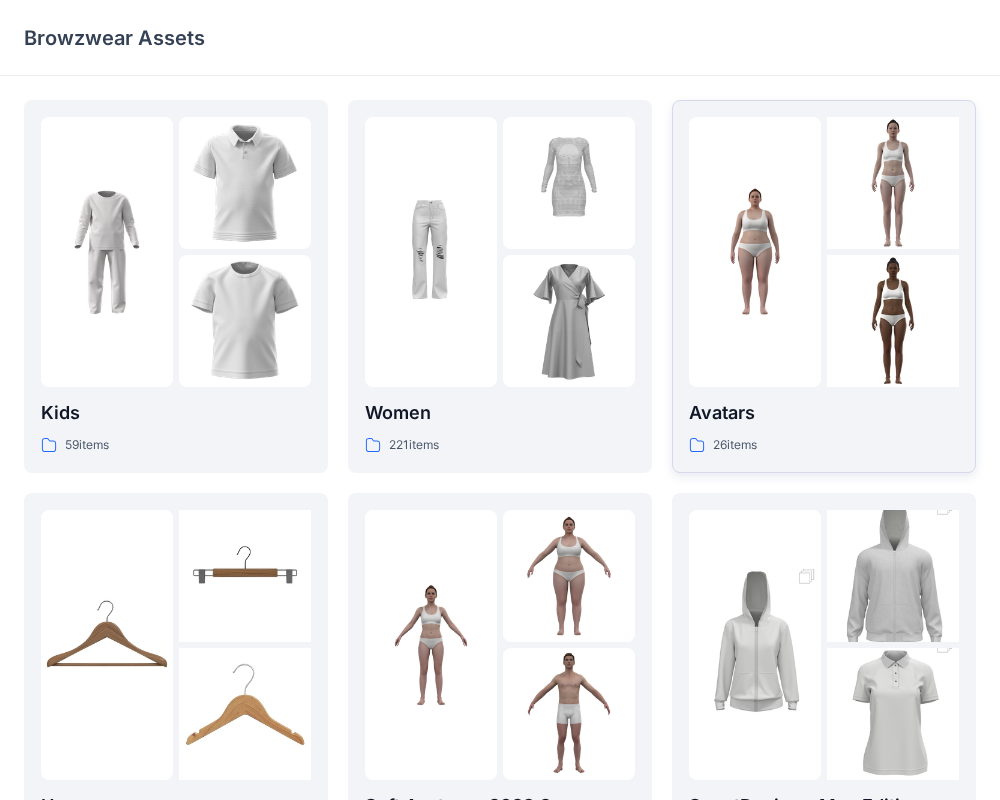 click at bounding box center (755, 252) 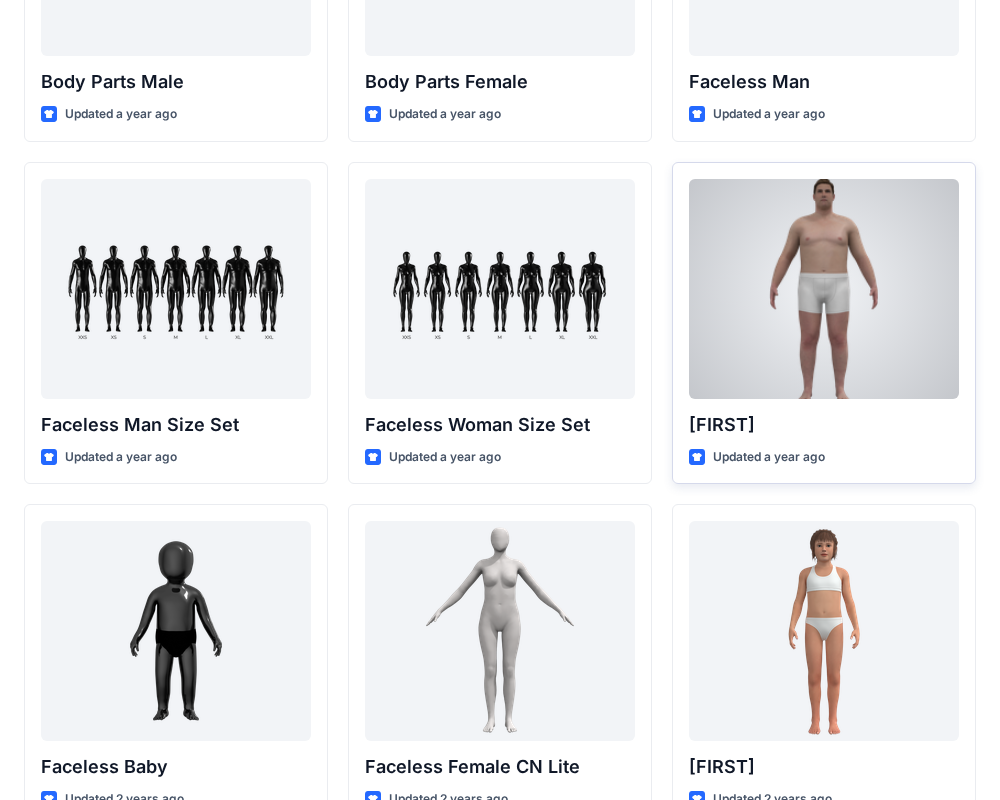 scroll, scrollTop: 997, scrollLeft: 0, axis: vertical 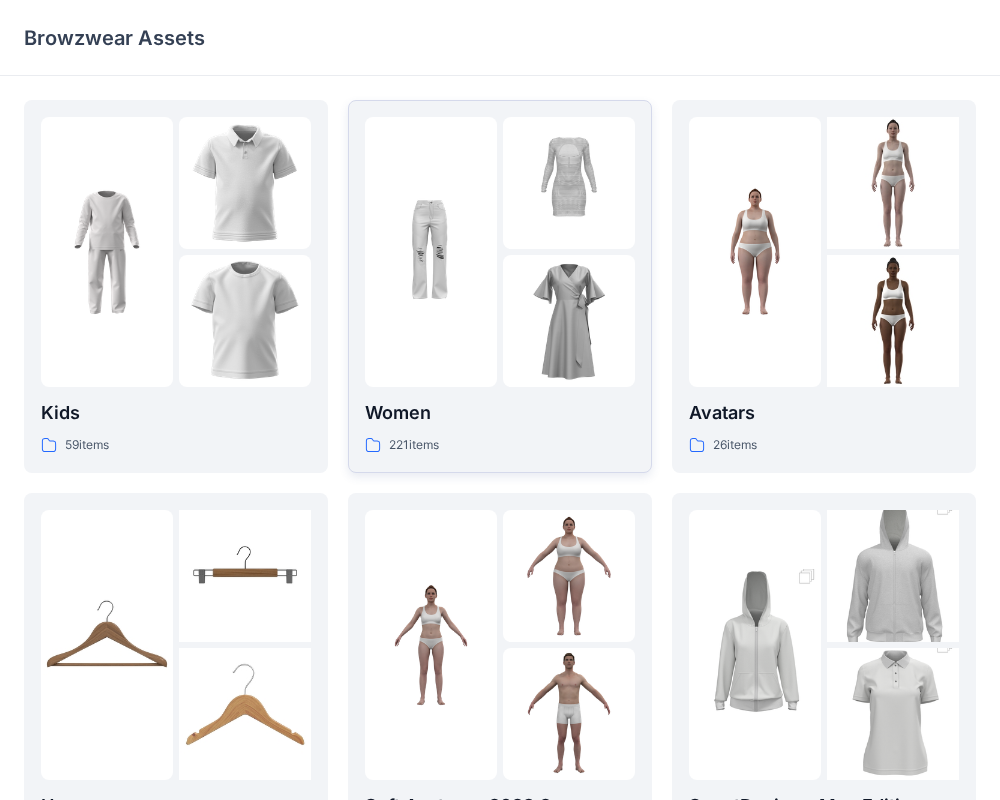 click at bounding box center [431, 252] 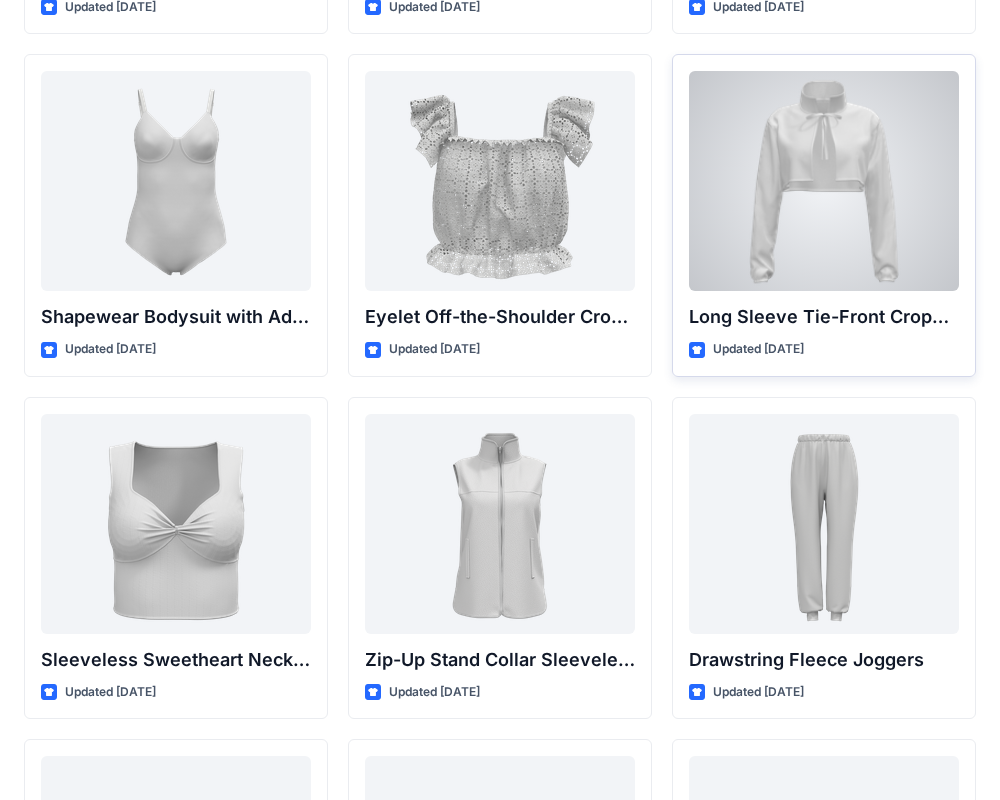 scroll, scrollTop: 6568, scrollLeft: 0, axis: vertical 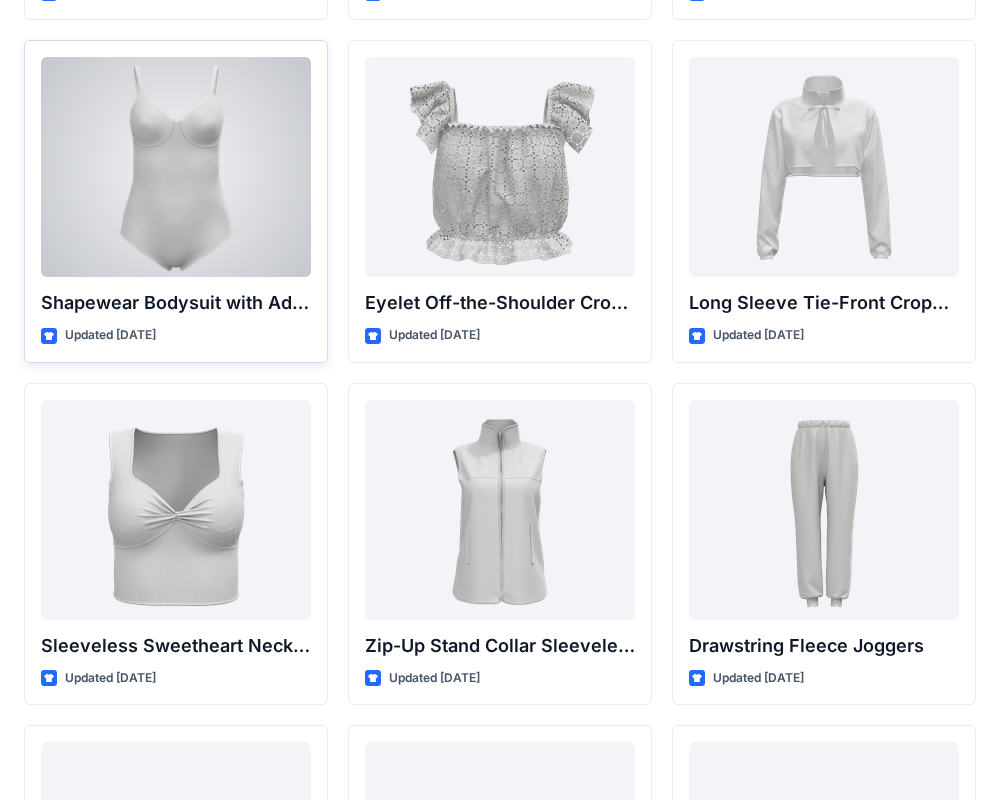 click at bounding box center (176, 167) 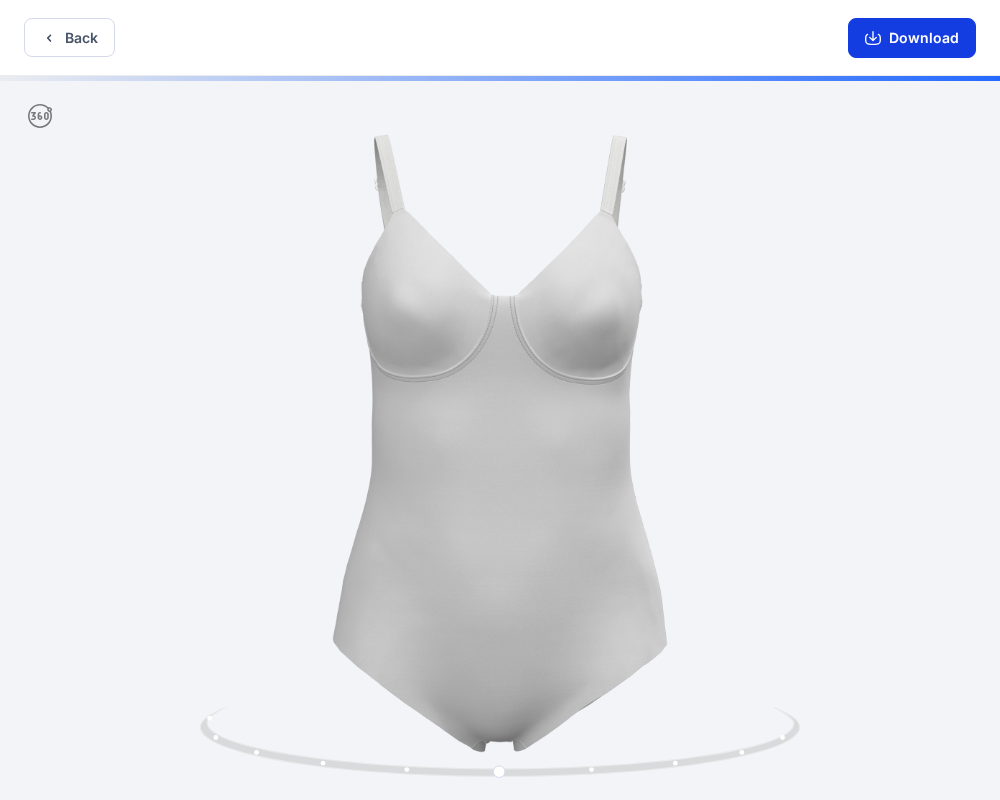 click on "Download" at bounding box center [912, 38] 